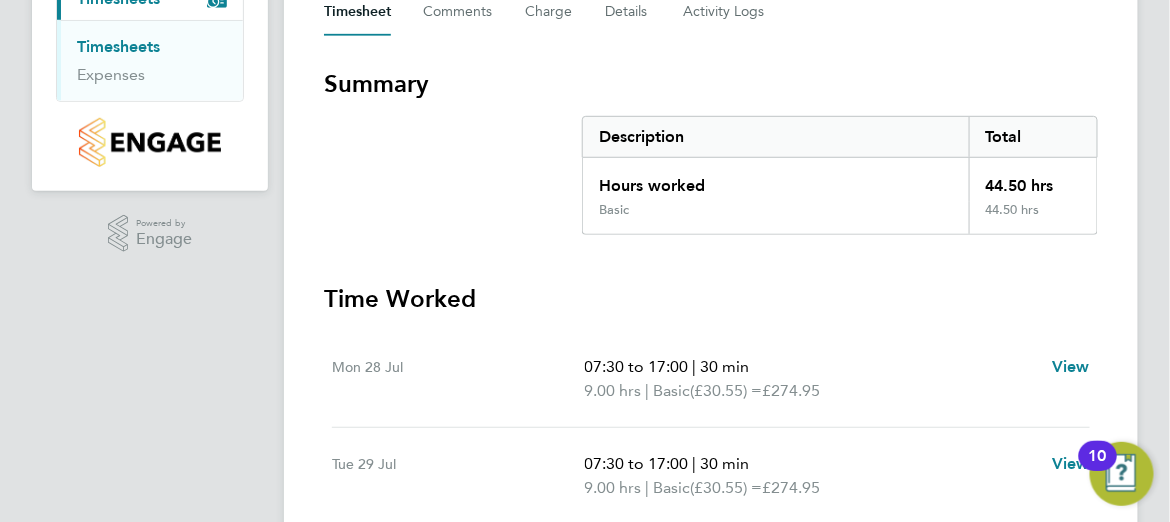 scroll, scrollTop: 0, scrollLeft: 0, axis: both 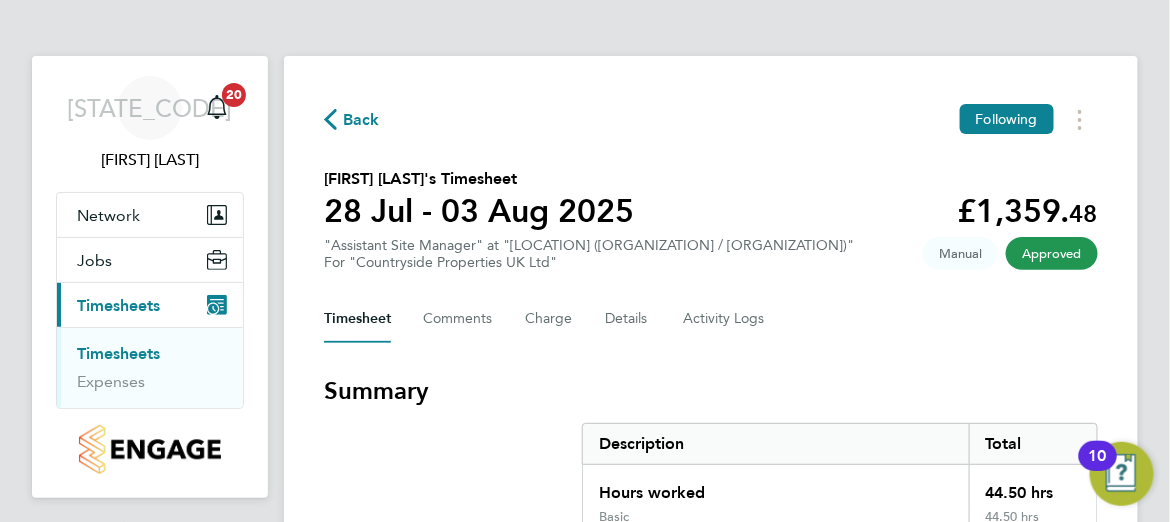 click on "Timesheets" at bounding box center [118, 353] 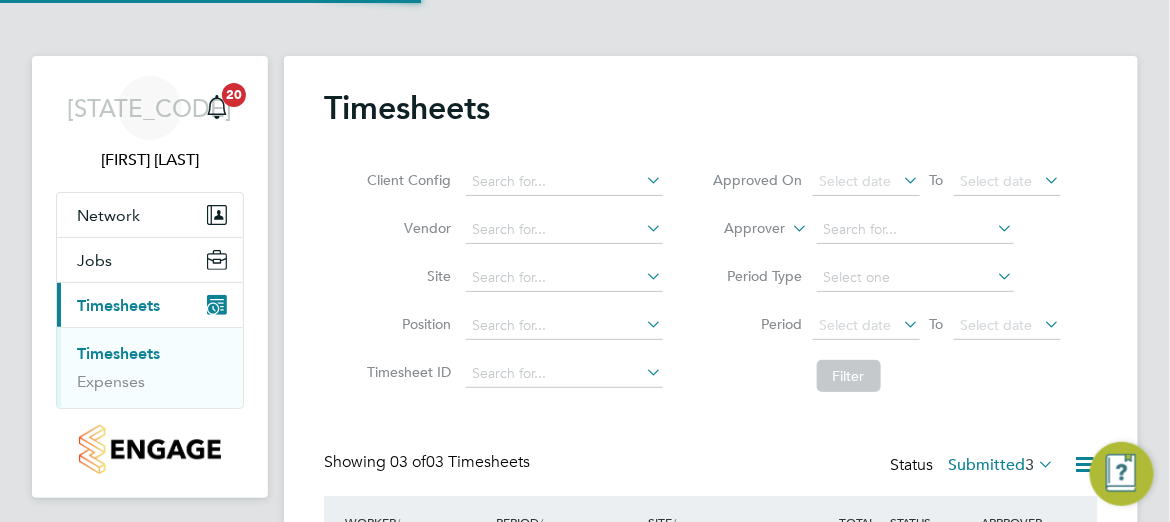 scroll, scrollTop: 9, scrollLeft: 10, axis: both 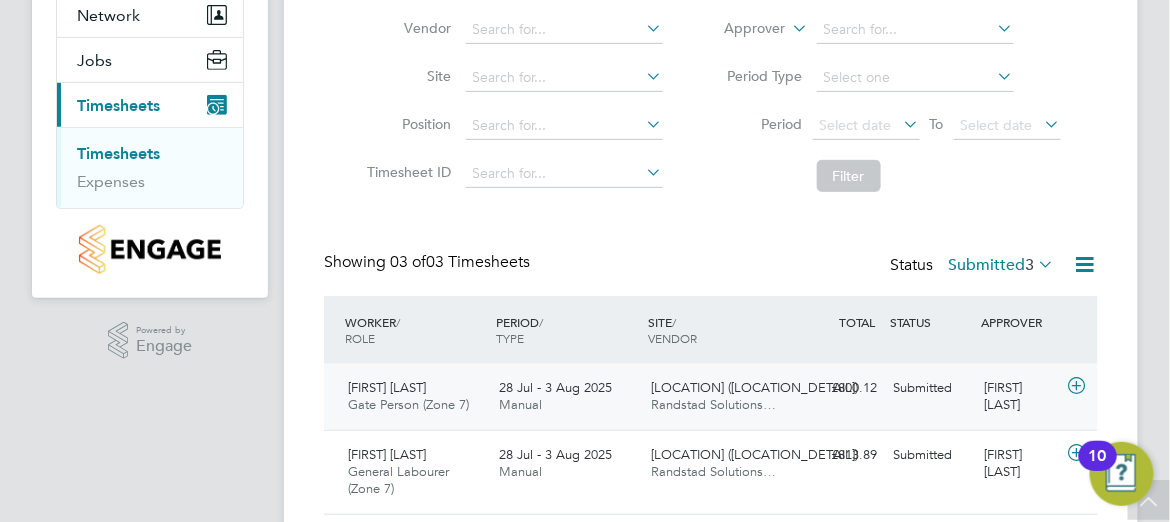 click 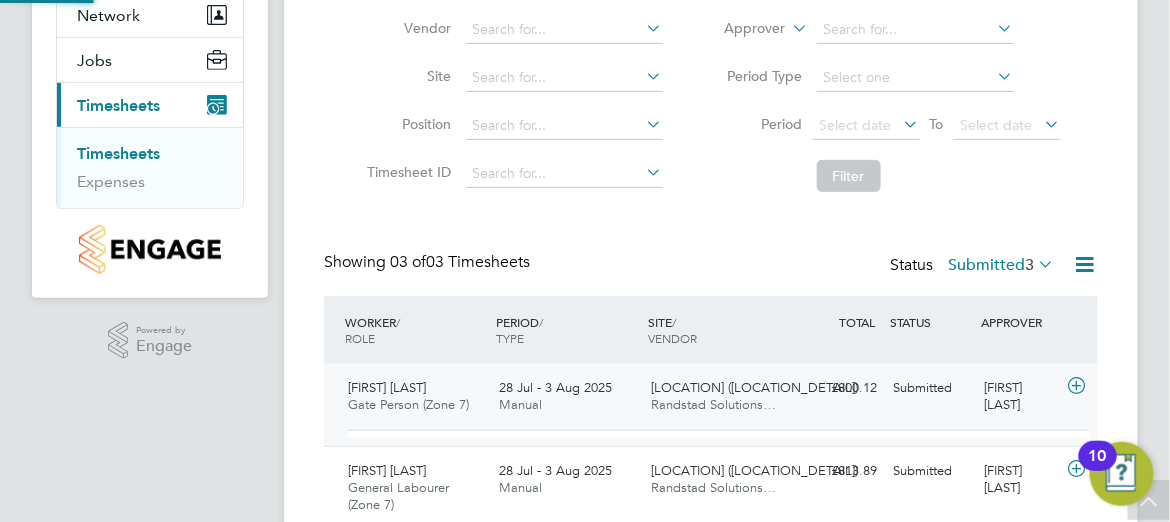 scroll, scrollTop: 9, scrollLeft: 10, axis: both 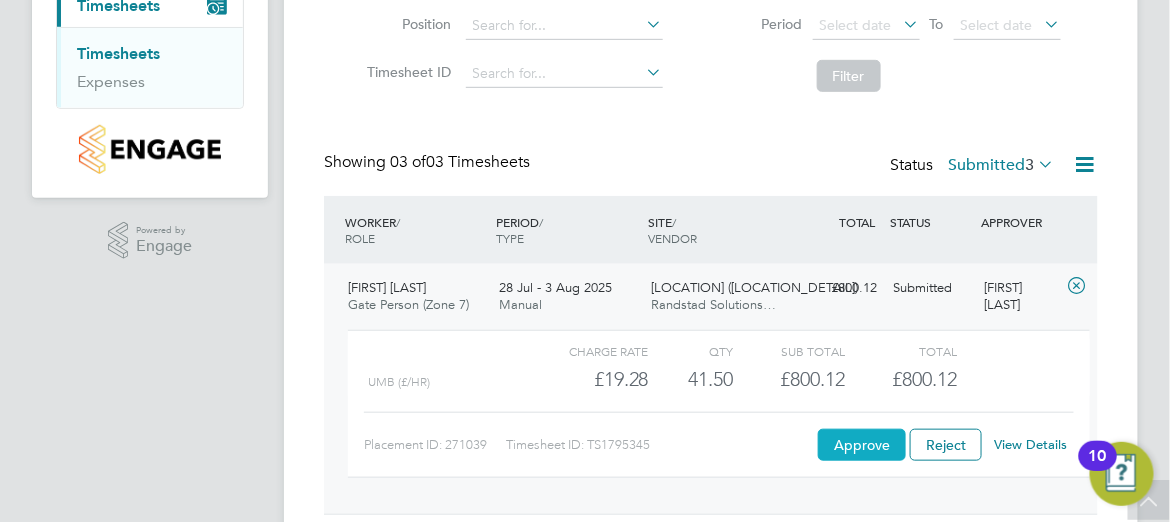 click on "Approve" 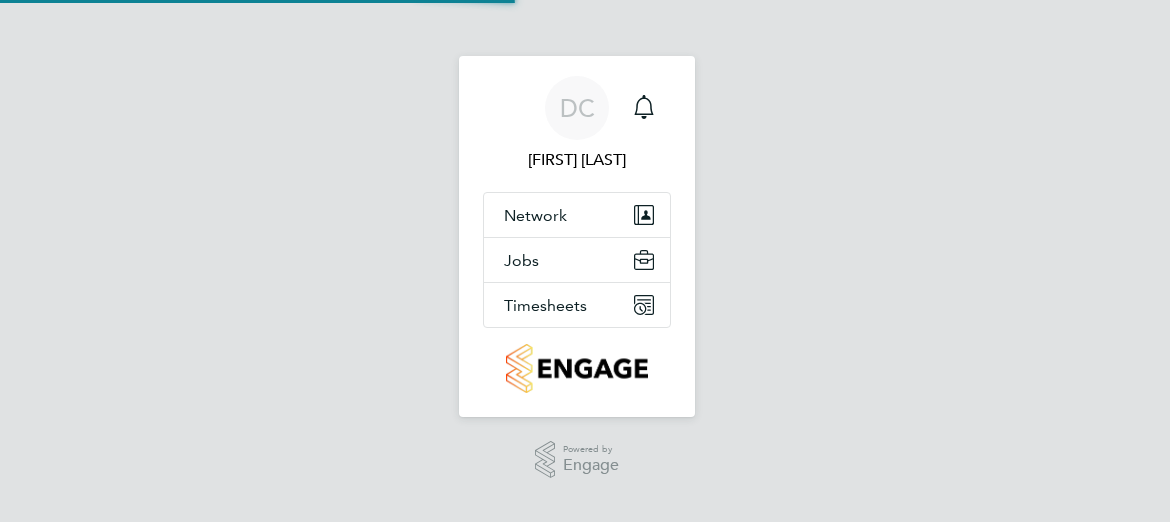 scroll, scrollTop: 0, scrollLeft: 0, axis: both 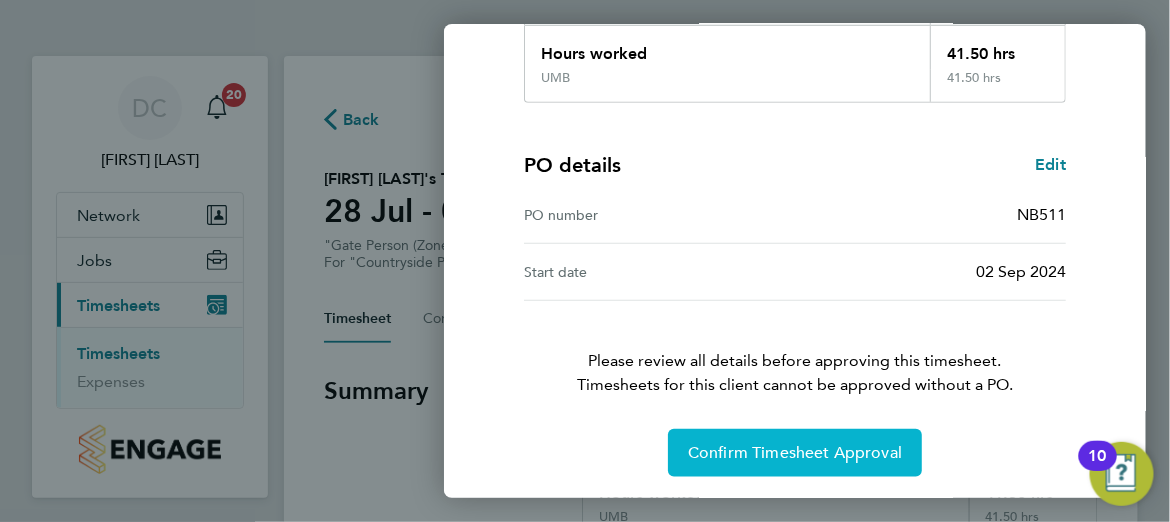 click on "Confirm Timesheet Approval" 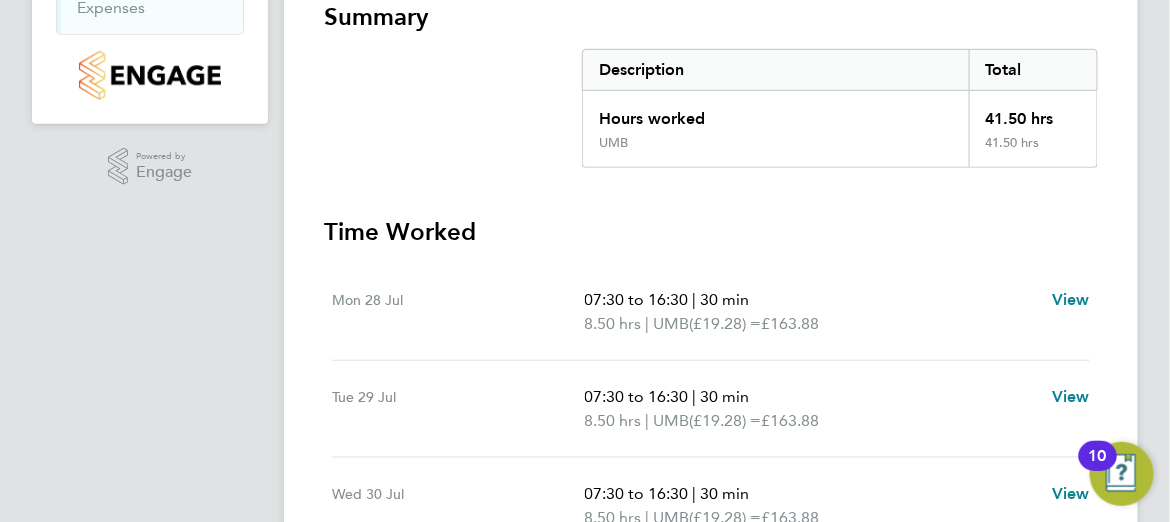 scroll, scrollTop: 123, scrollLeft: 0, axis: vertical 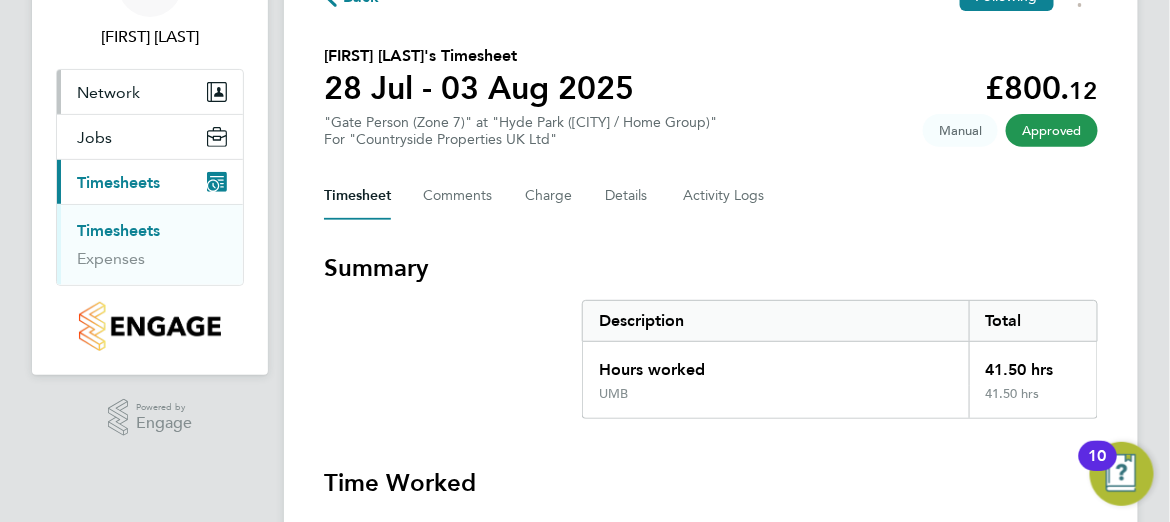click on "Timesheets" at bounding box center (118, 230) 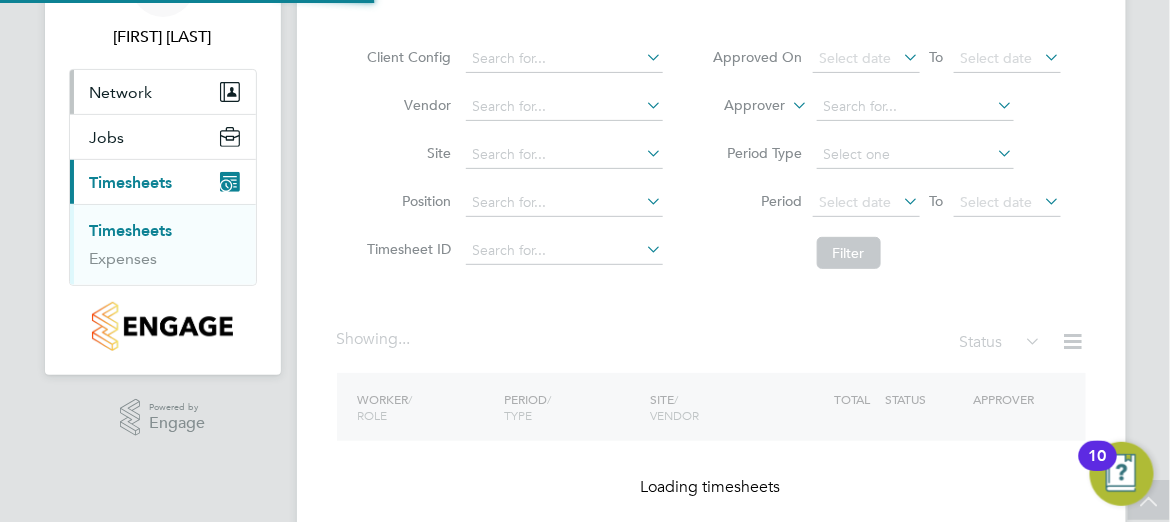 scroll, scrollTop: 0, scrollLeft: 0, axis: both 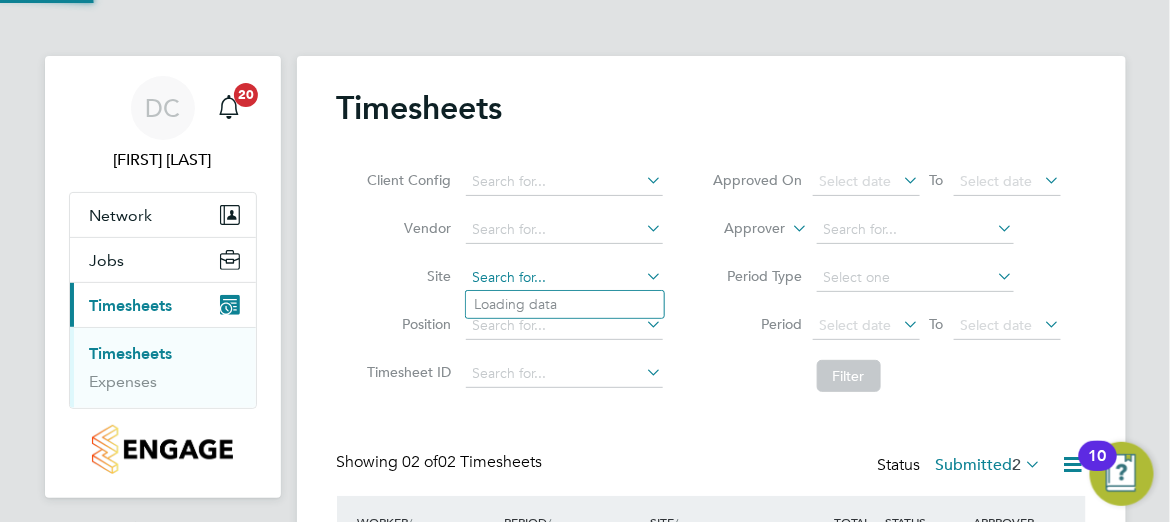click 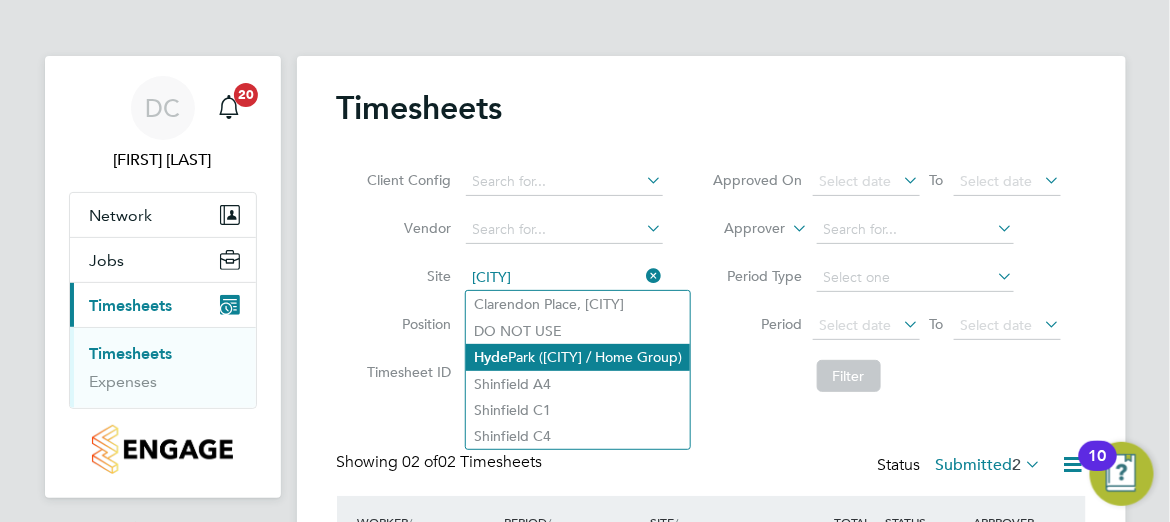 click on "Hyde Park ([CITY] / Home Group)" 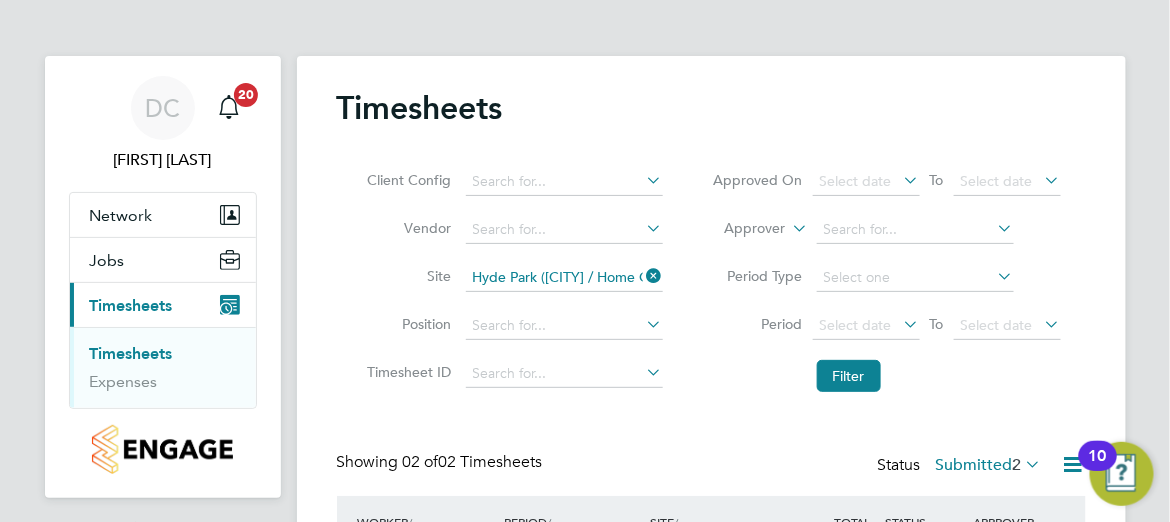 click on "Timesheets Client Config Vendor Site Hyde Park ([CITY] / Home Group) Position Timesheet ID Approved On
Select date
To
Select date
Approver Period Type Period
Select date
To
Select date
Filter Showing 02 of 02 Timesheets Status Submitted 2 WORKER / ROLE WORKER / PERIOD PERIOD / TYPE SITE / VENDOR TOTAL TOTAL / STATUS STATUS APPROVER [FIRST] [LAST] General Labourer (Zone 7) 28 Jul - 3 Aug 2025 28 Jul - 3 Aug 2025 Manual Hyde Park ([CITY]… Randstad Solutions… £813.89 Submitted Submitted [FIRST] [LAST] [FIRST] [LAST] General Labourer (Zone 7) 28 Jul - 3 Aug 2025 28 Jul - 3 Aug 2025 Manual Hyde Park ([CITY]… Randstad Solutions… £729.69 Submitted Submitted [FIRST] [LAST] Show more" 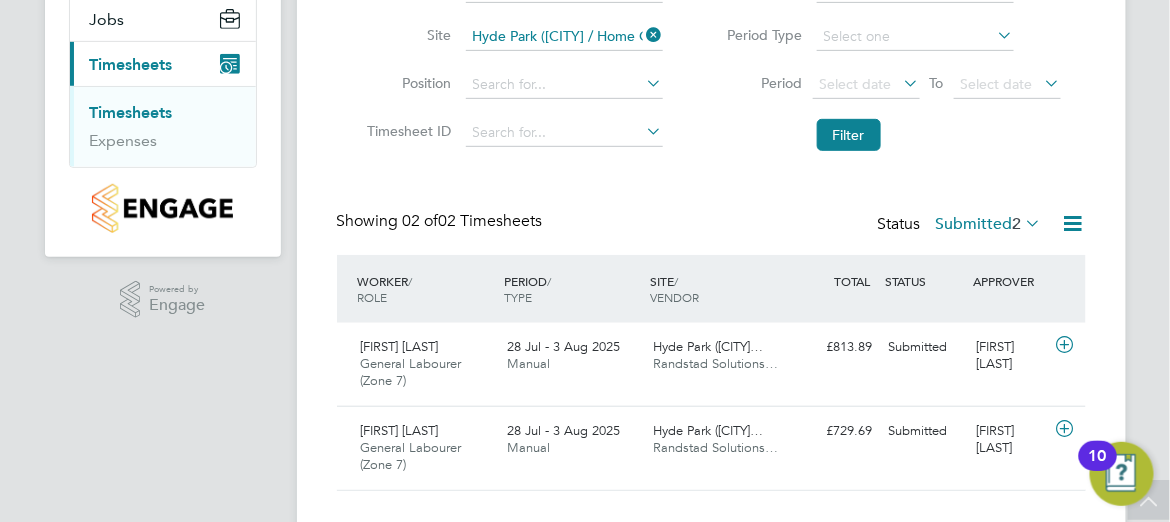 scroll, scrollTop: 279, scrollLeft: 0, axis: vertical 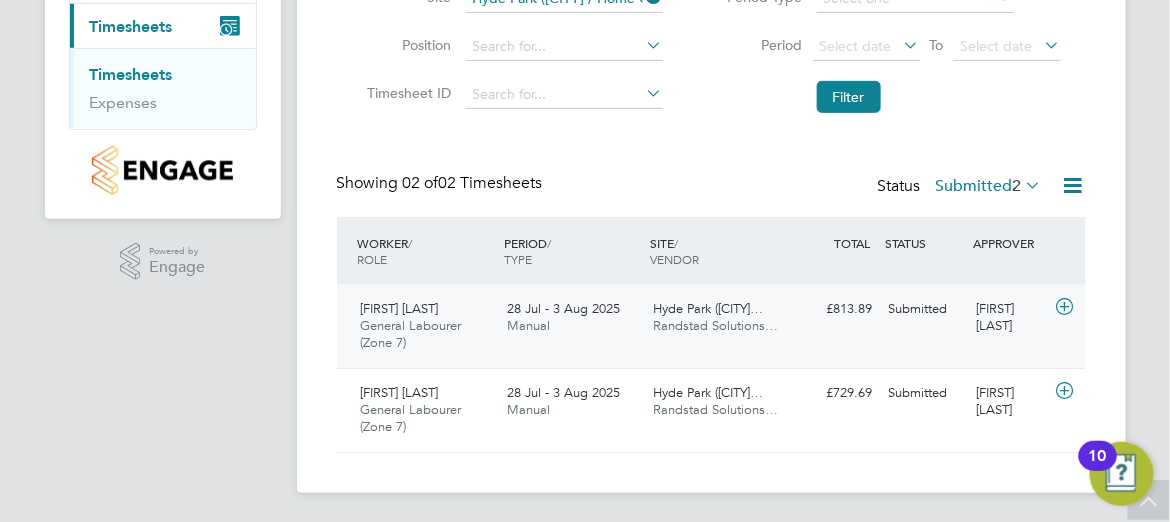 click 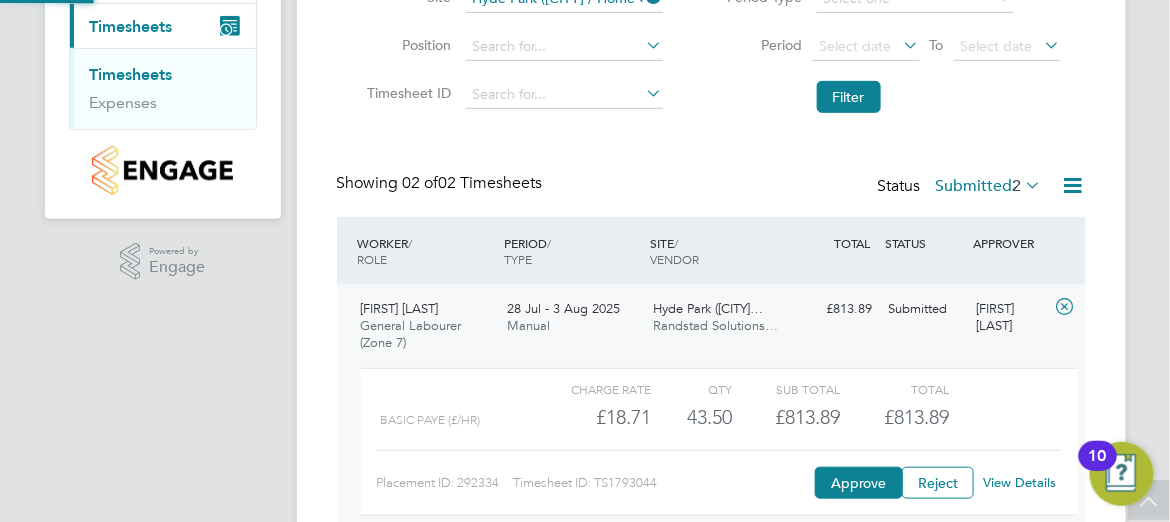 scroll, scrollTop: 10, scrollLeft: 10, axis: both 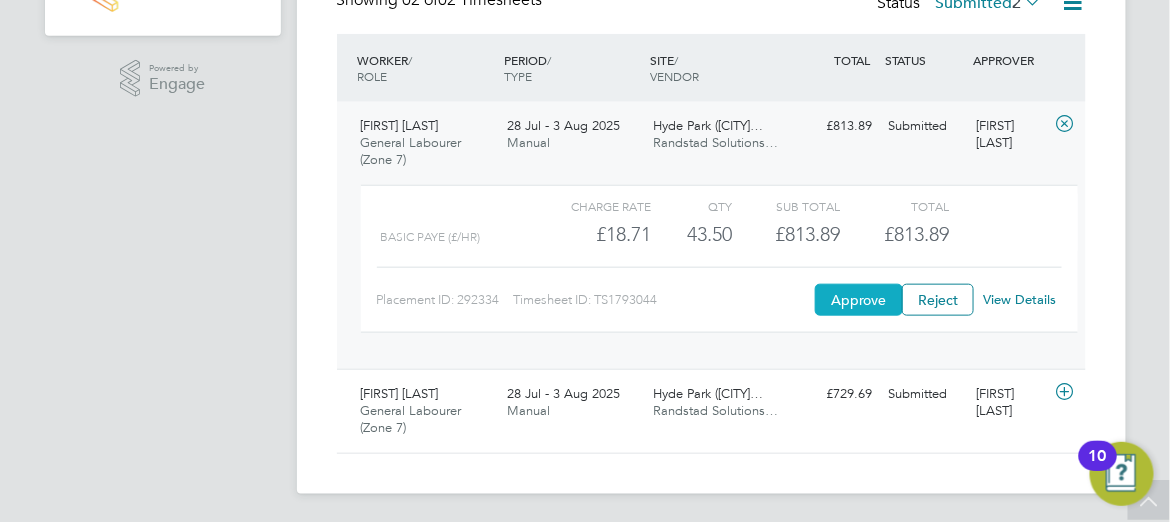 click on "Approve" 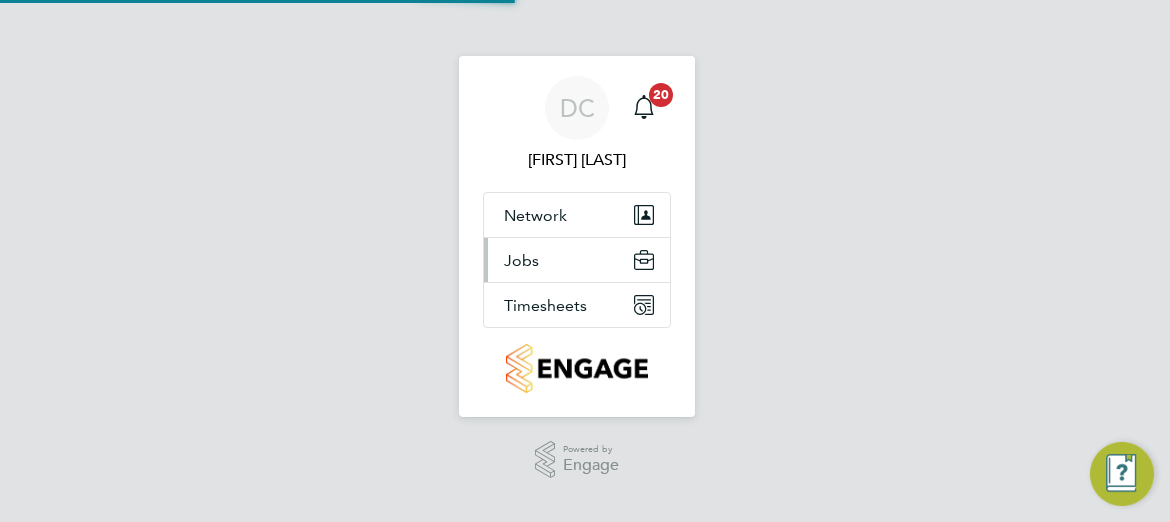 scroll, scrollTop: 0, scrollLeft: 0, axis: both 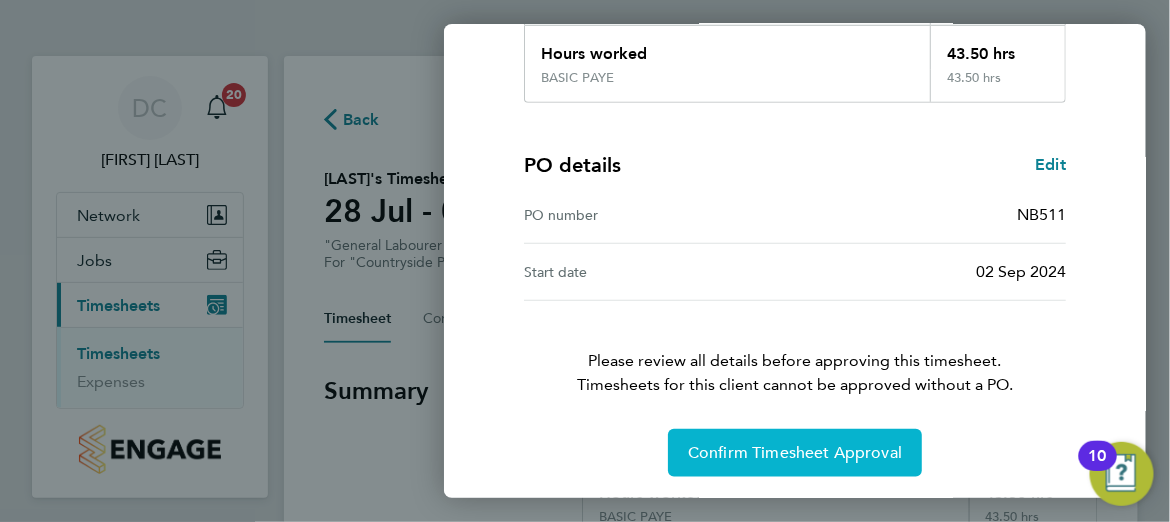 click on "Confirm Timesheet Approval" 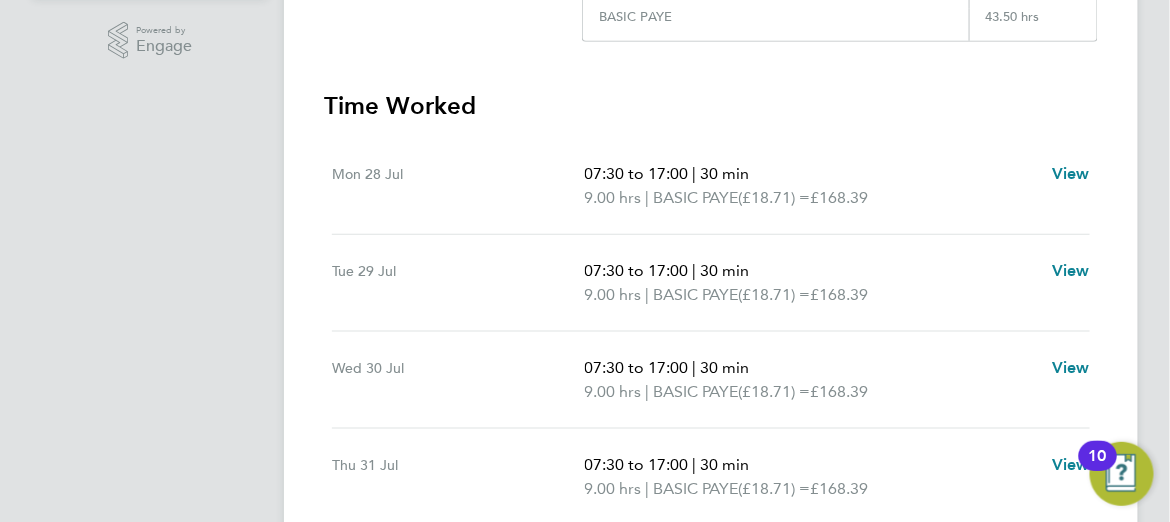 scroll, scrollTop: 0, scrollLeft: 0, axis: both 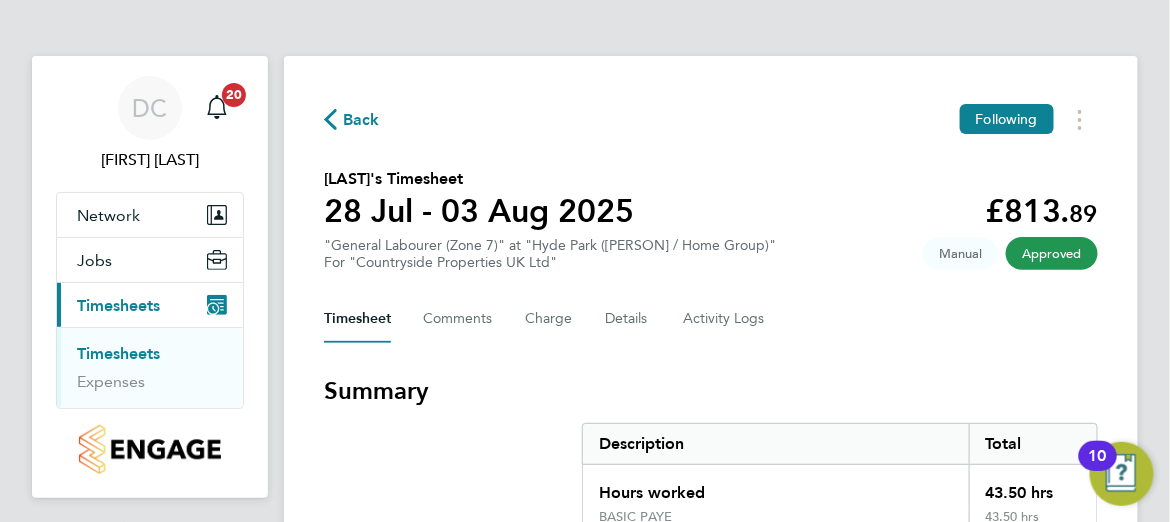 click on "Back" 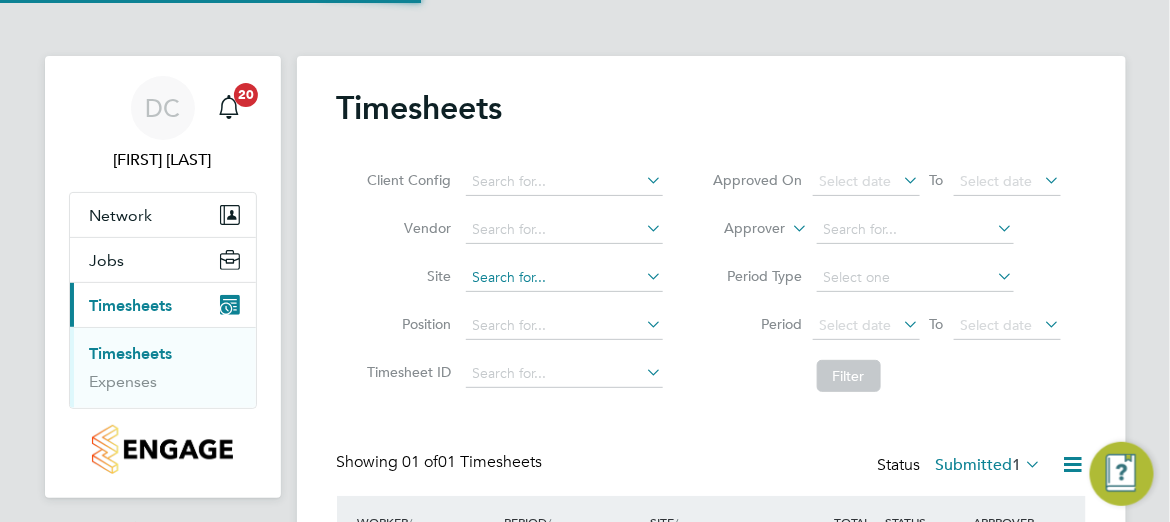 scroll, scrollTop: 10, scrollLeft: 10, axis: both 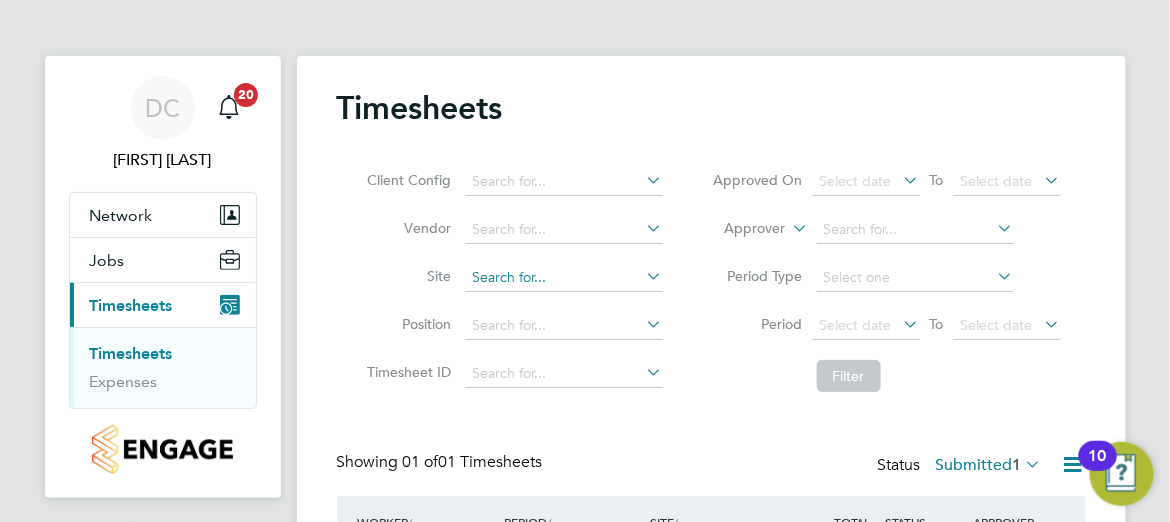 click 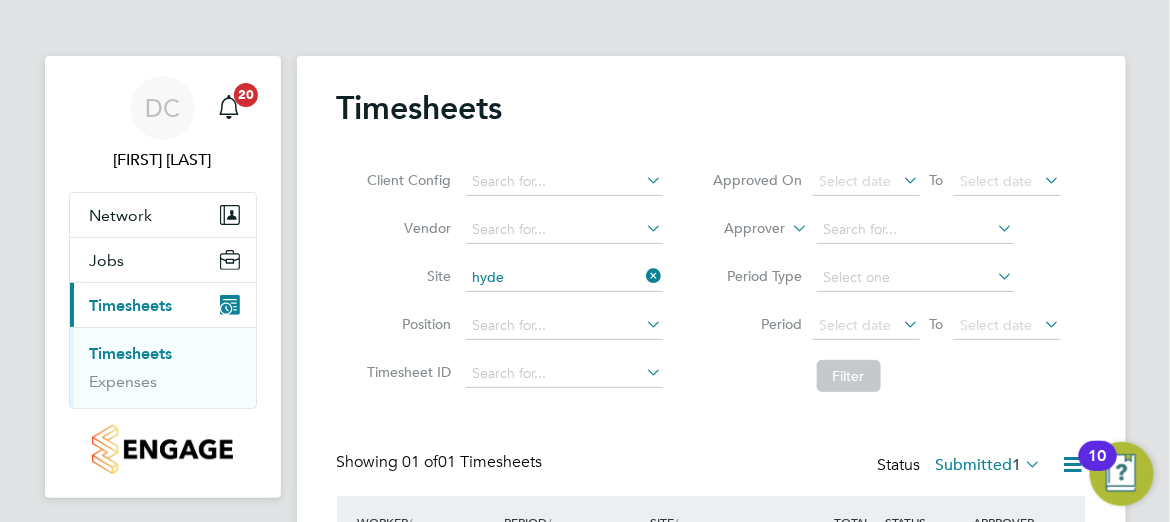 click on "Hyde Park ([CITY] / Home Group)" 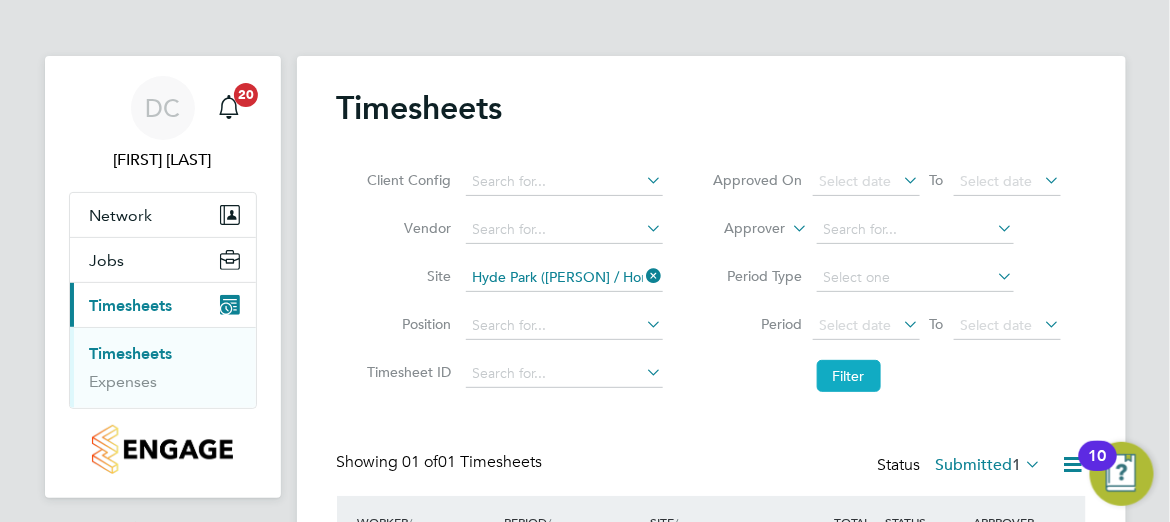 click on "Filter" 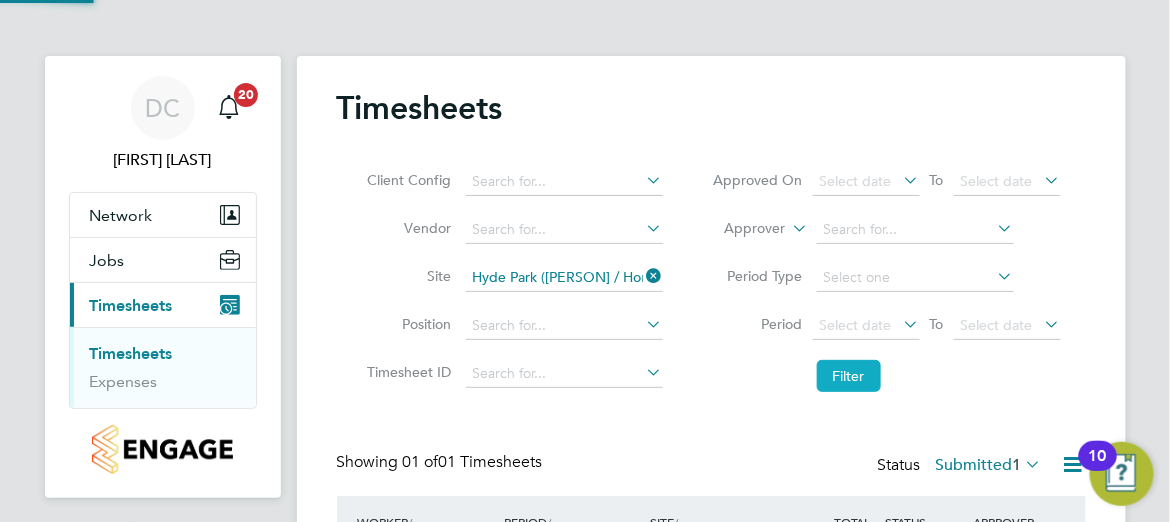 scroll, scrollTop: 10, scrollLeft: 10, axis: both 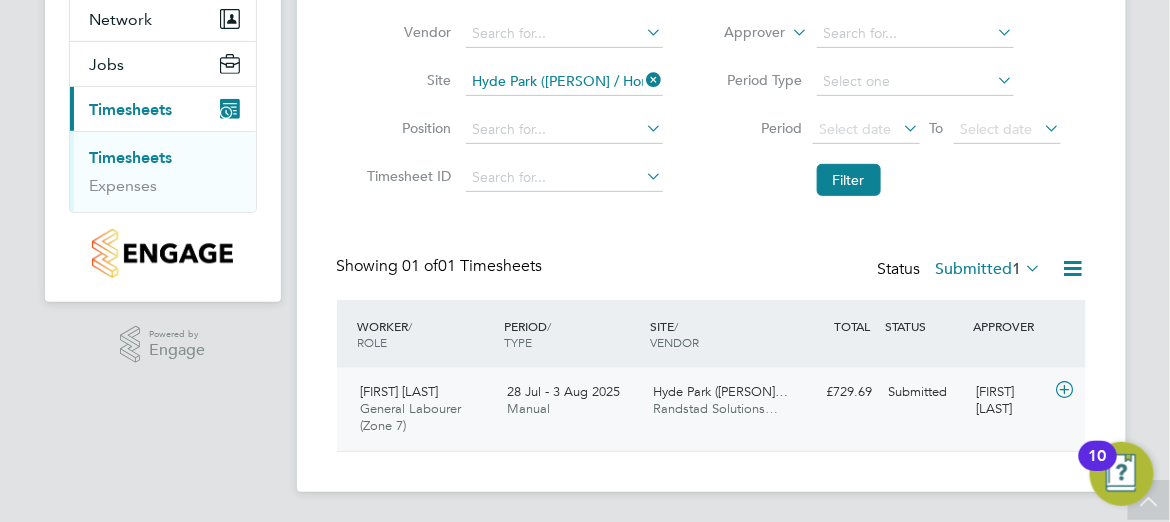 click 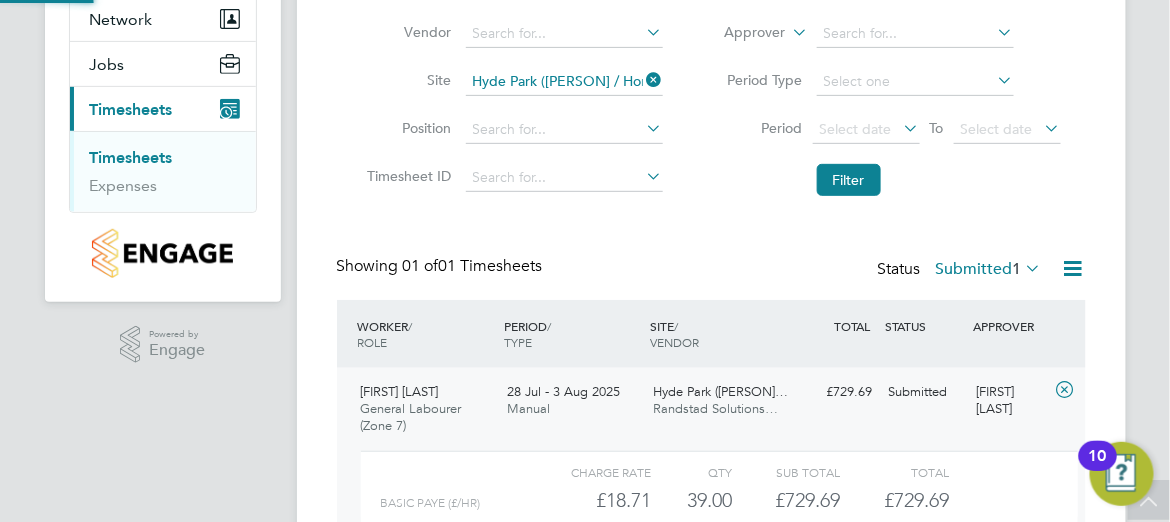scroll, scrollTop: 10, scrollLeft: 10, axis: both 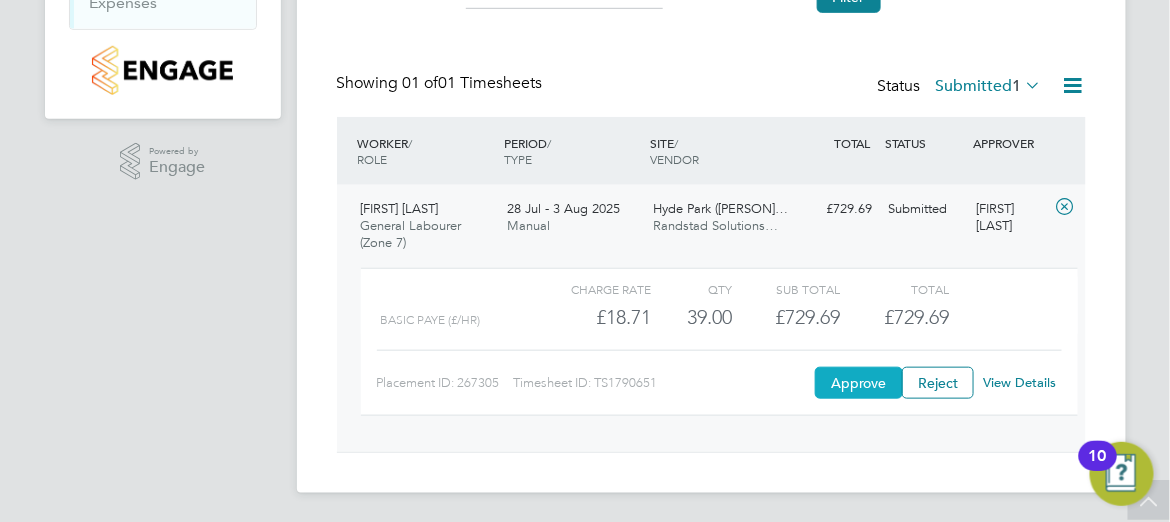 click on "Approve" 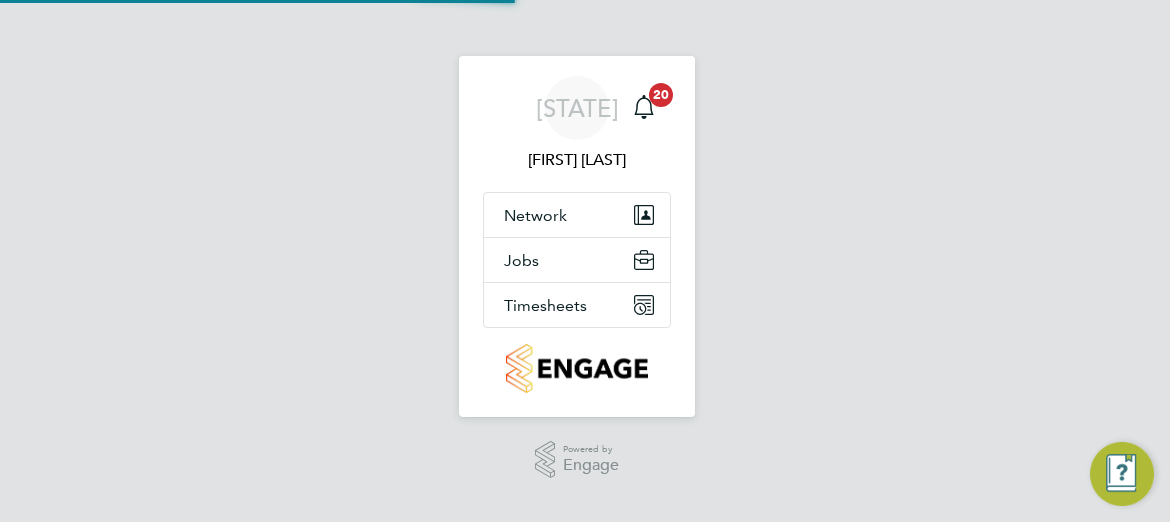 scroll, scrollTop: 0, scrollLeft: 0, axis: both 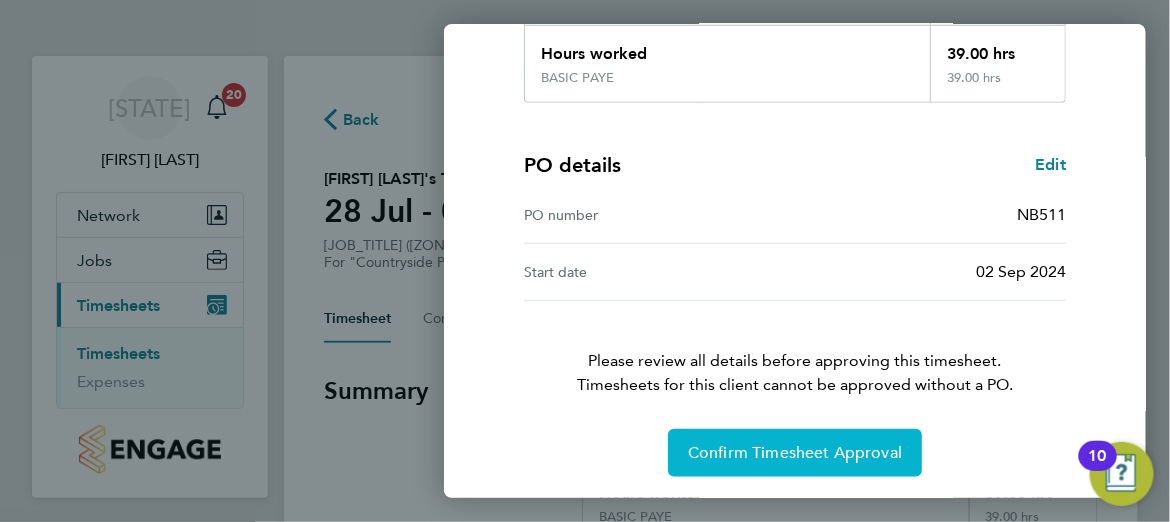click on "Confirm Timesheet Approval" 